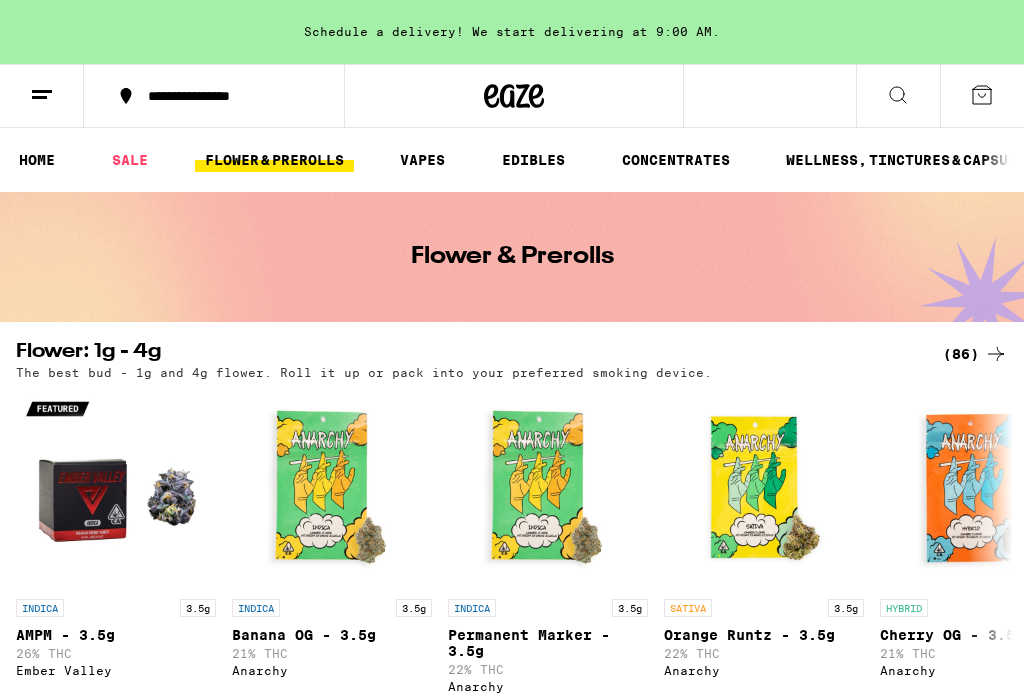 scroll, scrollTop: 0, scrollLeft: 0, axis: both 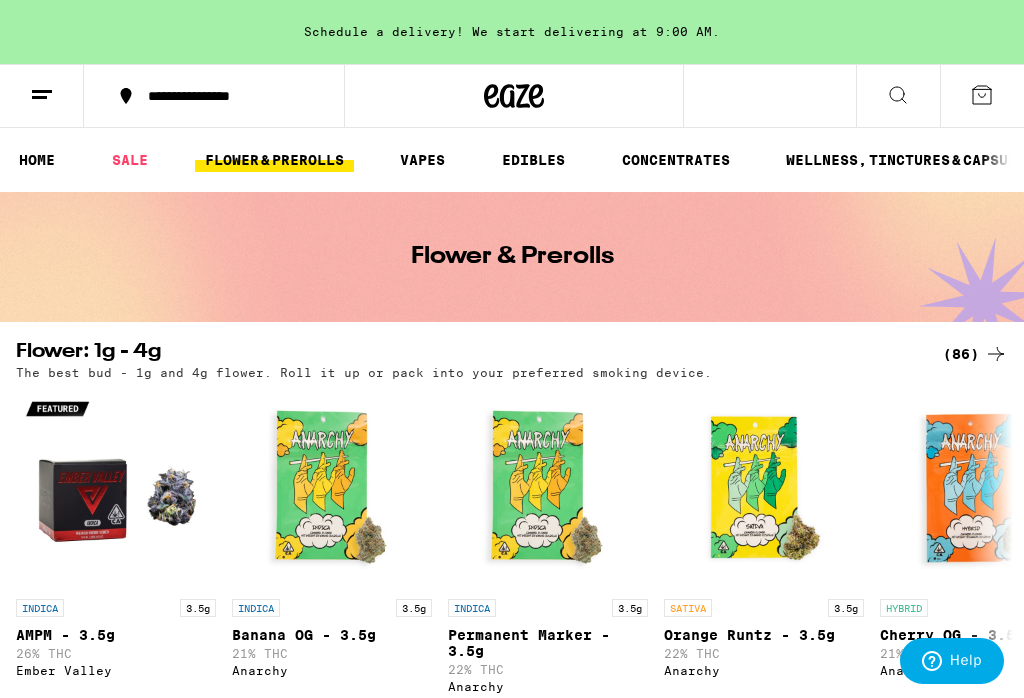 click on "(86)" at bounding box center [975, 354] 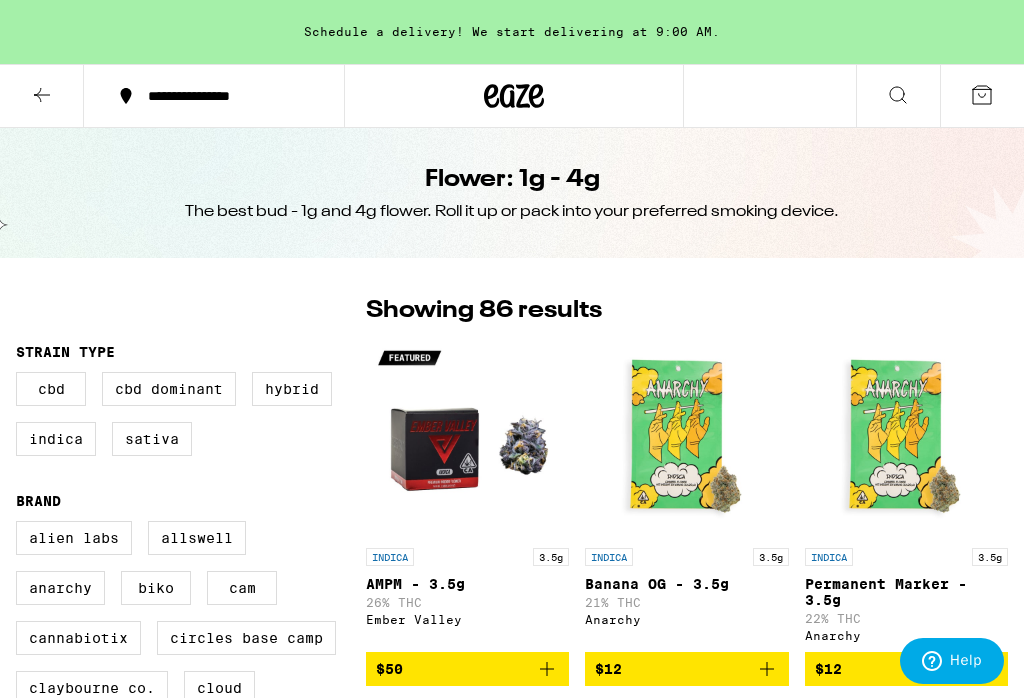 click on "Indica" at bounding box center (56, 439) 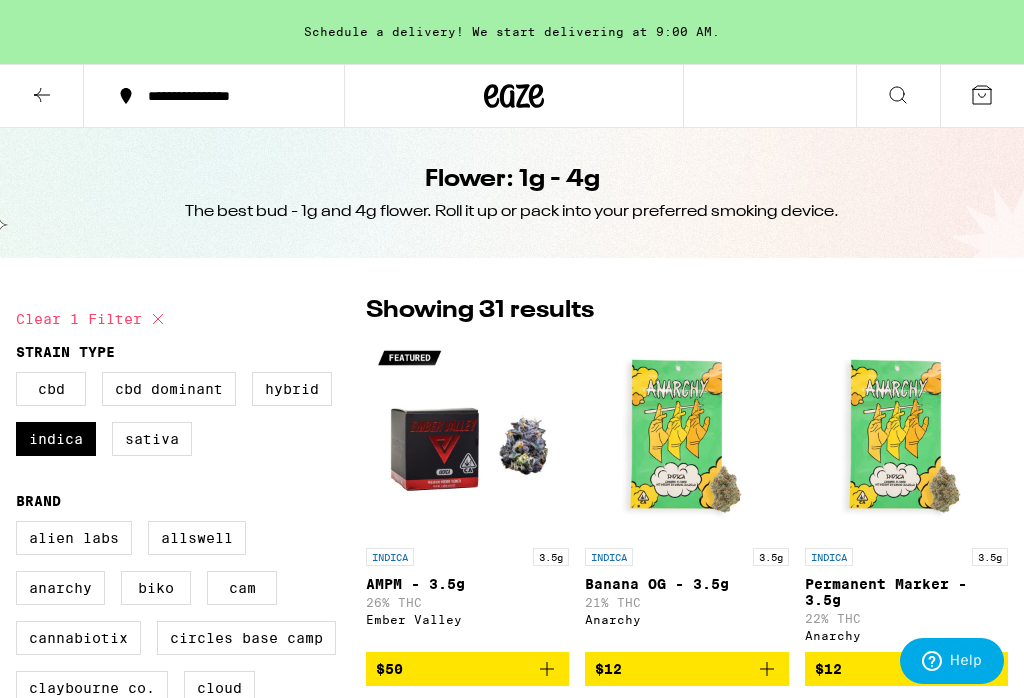 click on "Hybrid" at bounding box center [292, 389] 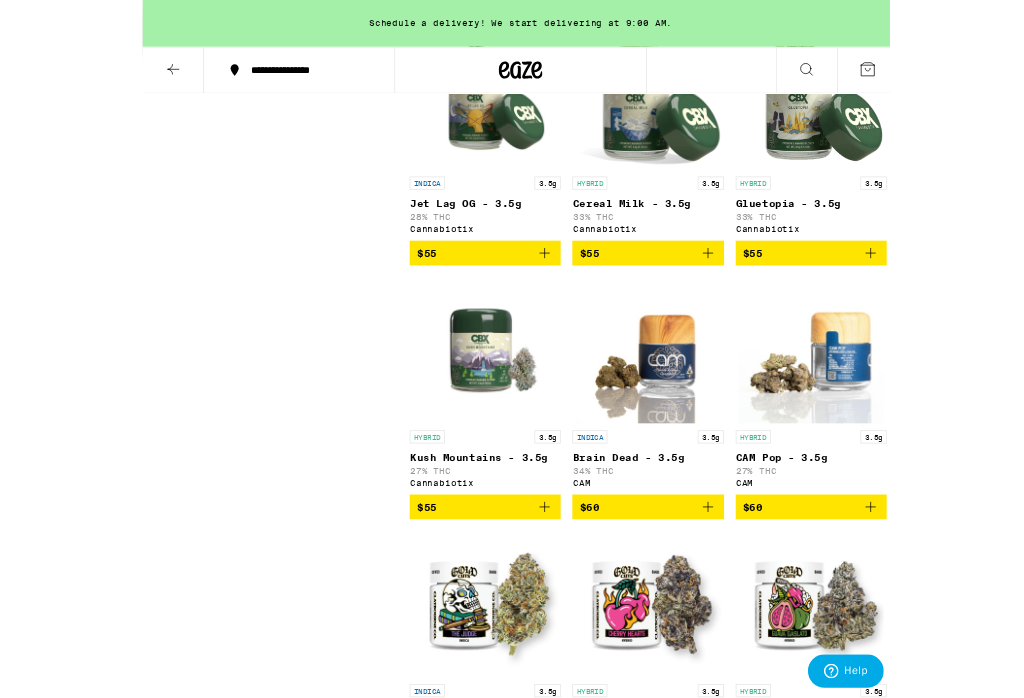 scroll, scrollTop: 6961, scrollLeft: 0, axis: vertical 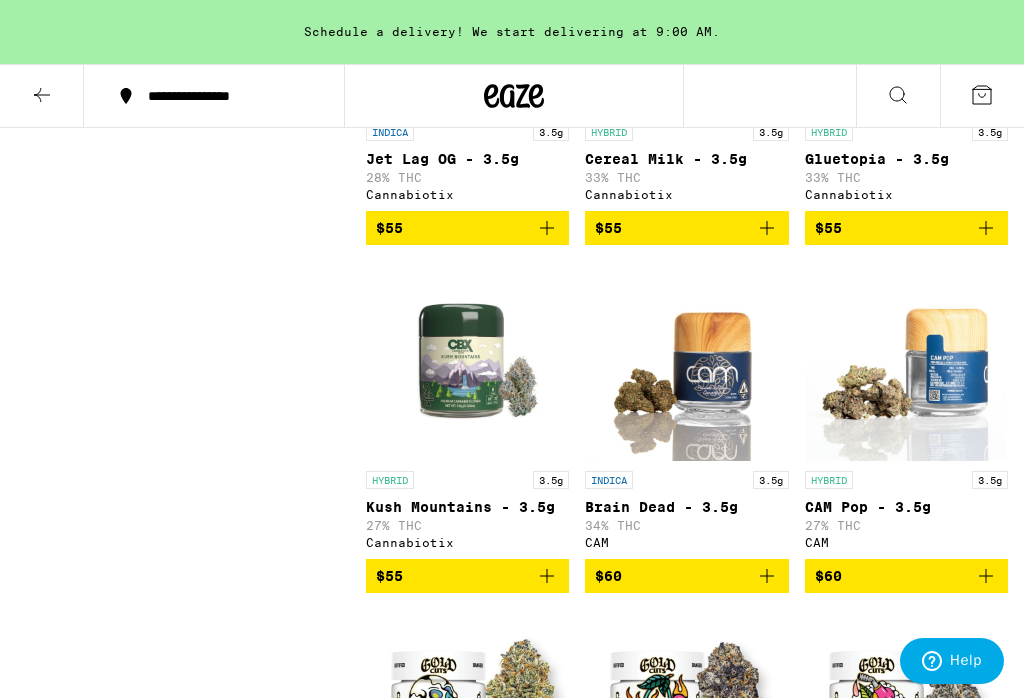 click at bounding box center (42, 96) 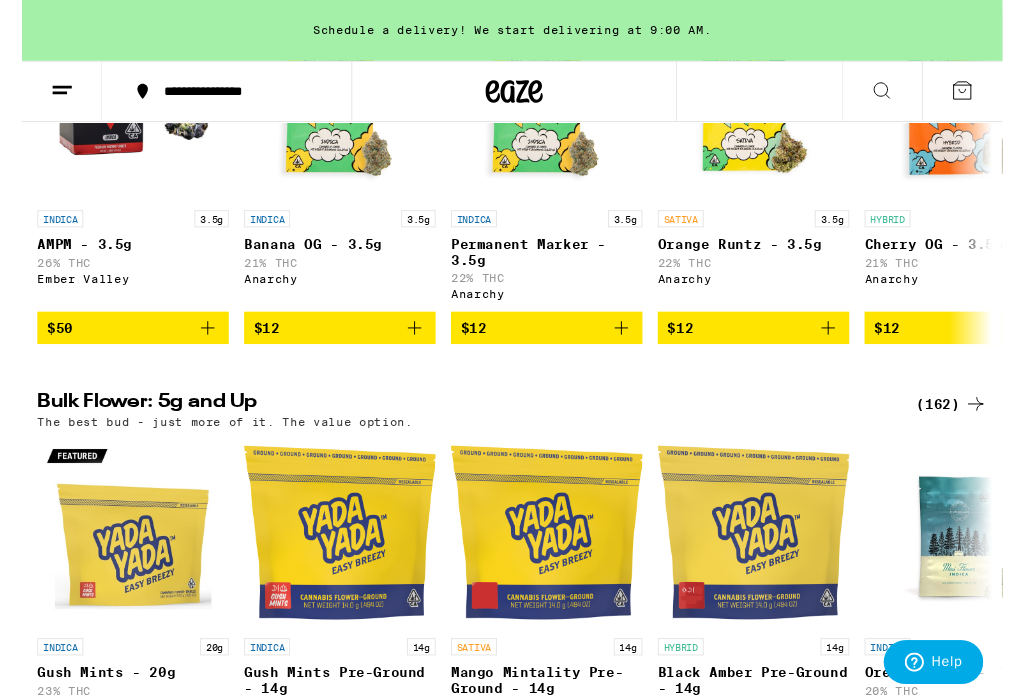 scroll, scrollTop: 367, scrollLeft: 0, axis: vertical 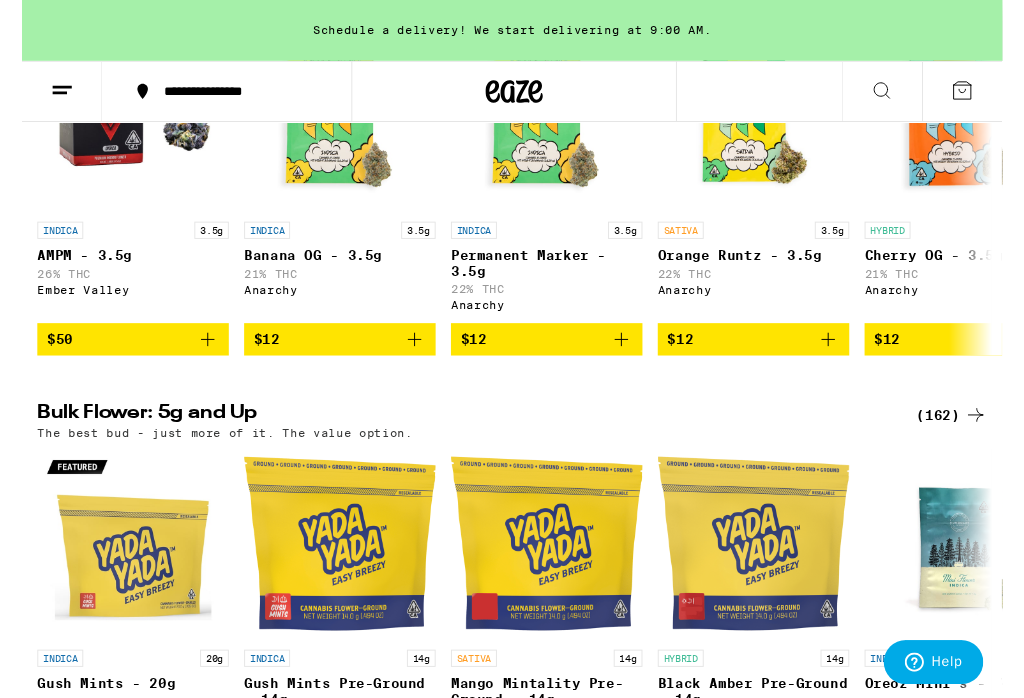 click on "(162)" at bounding box center (971, 434) 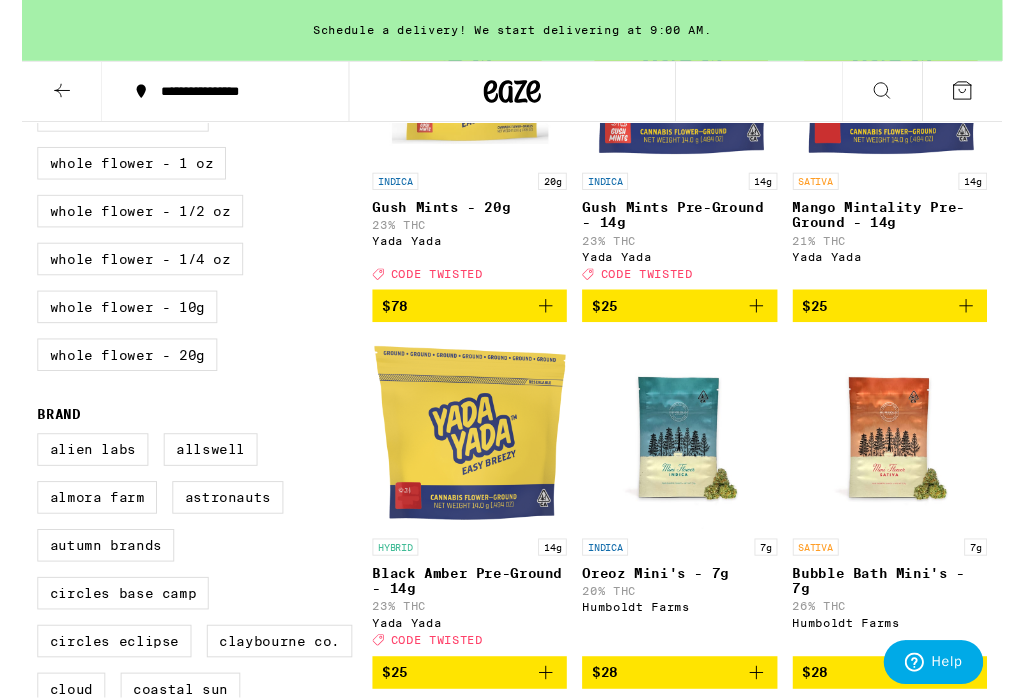 scroll, scrollTop: 0, scrollLeft: 0, axis: both 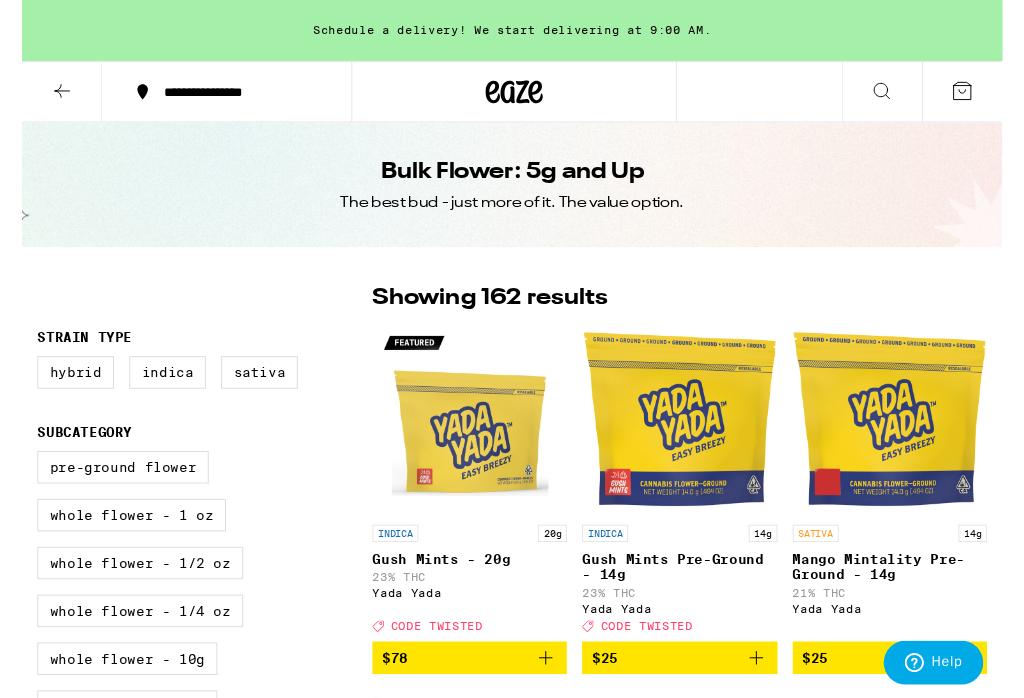 click on "Hybrid" at bounding box center (56, 389) 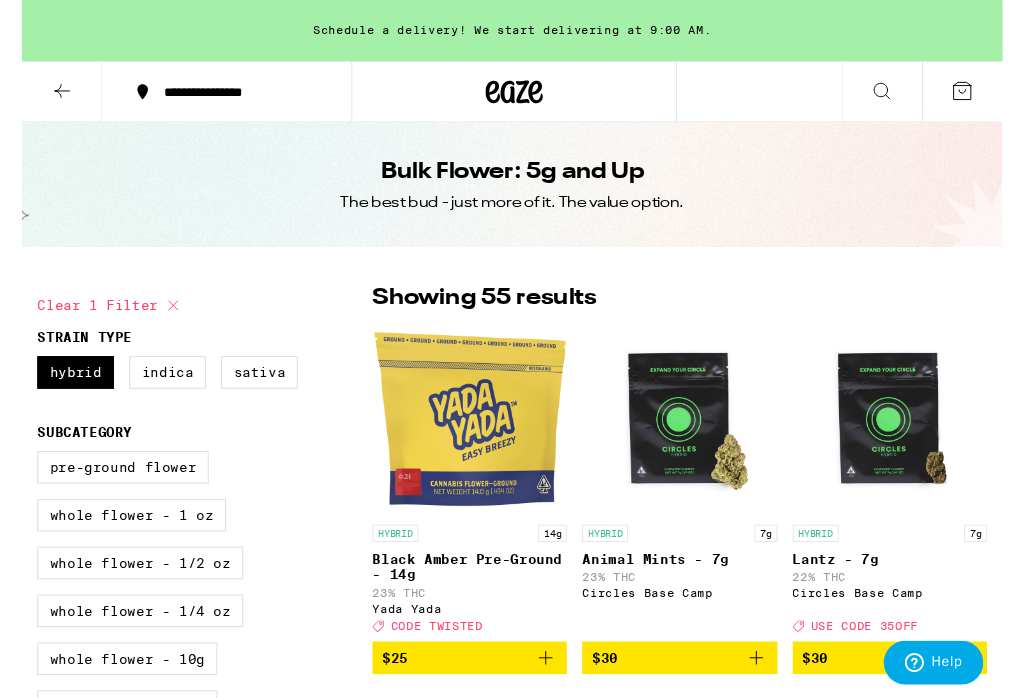 click on "Indica" at bounding box center (152, 389) 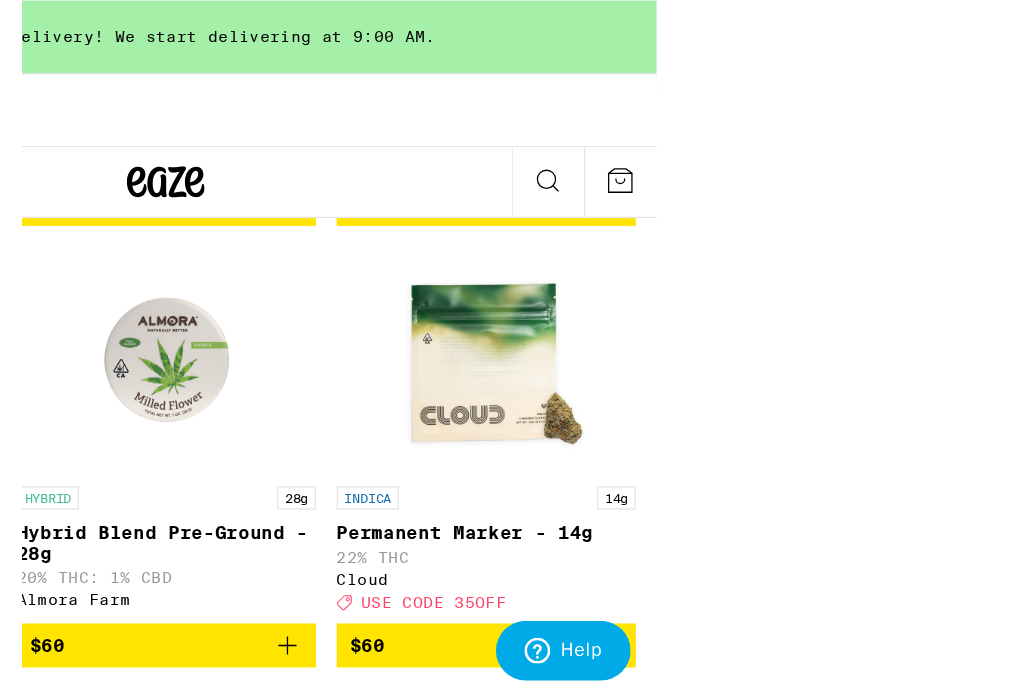 scroll, scrollTop: 6005, scrollLeft: 0, axis: vertical 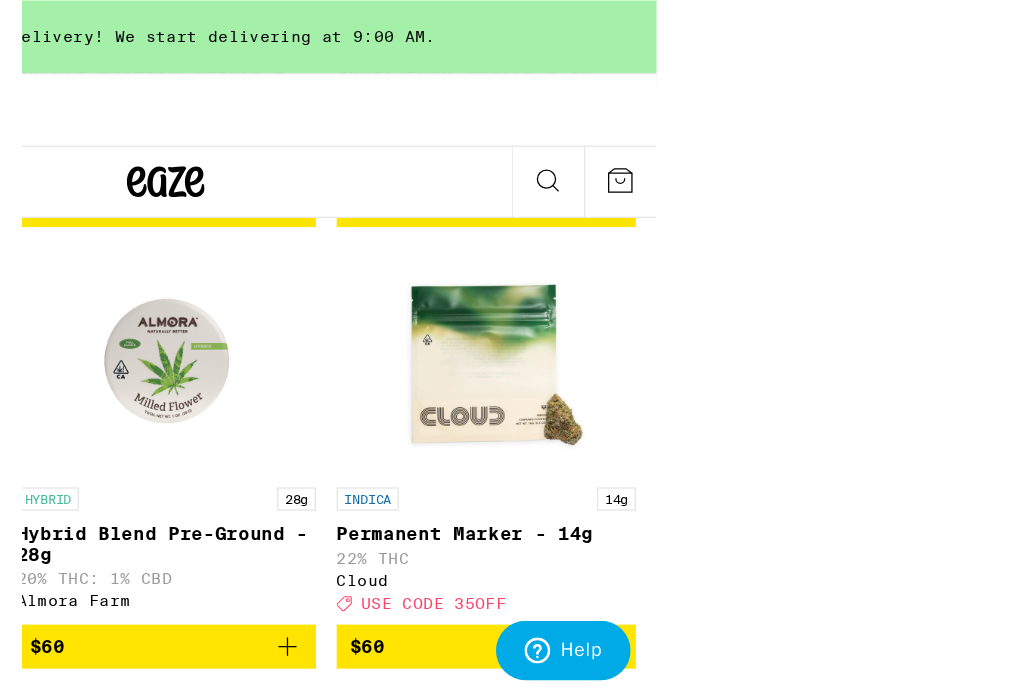 click on "Chillburger Smalls - 7g" at bounding box center (625, -287) 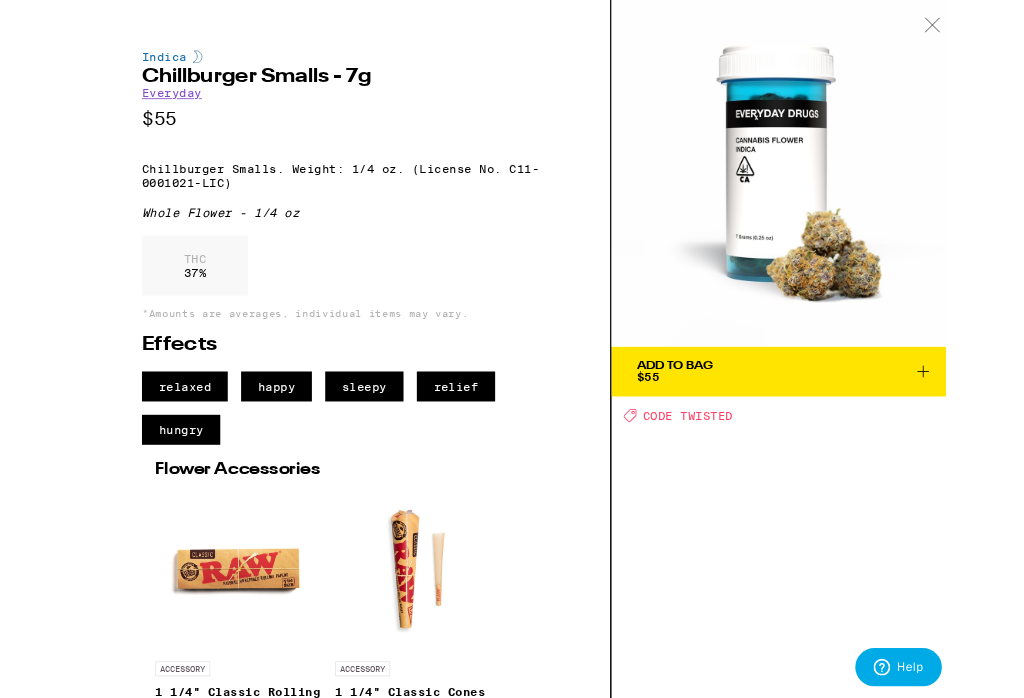 scroll, scrollTop: 5849, scrollLeft: 0, axis: vertical 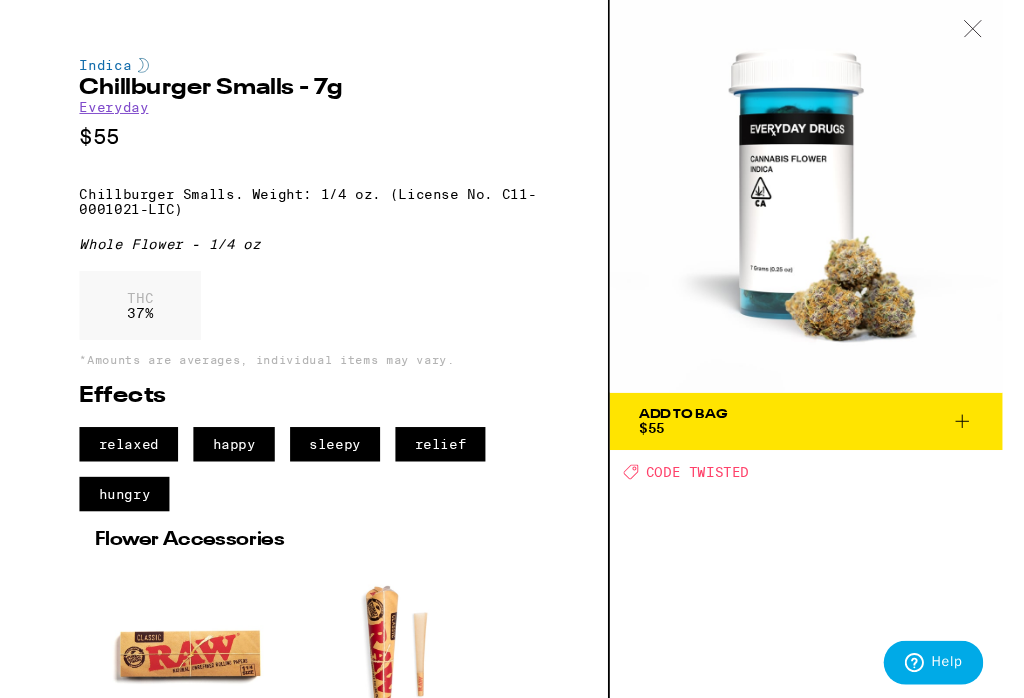 click 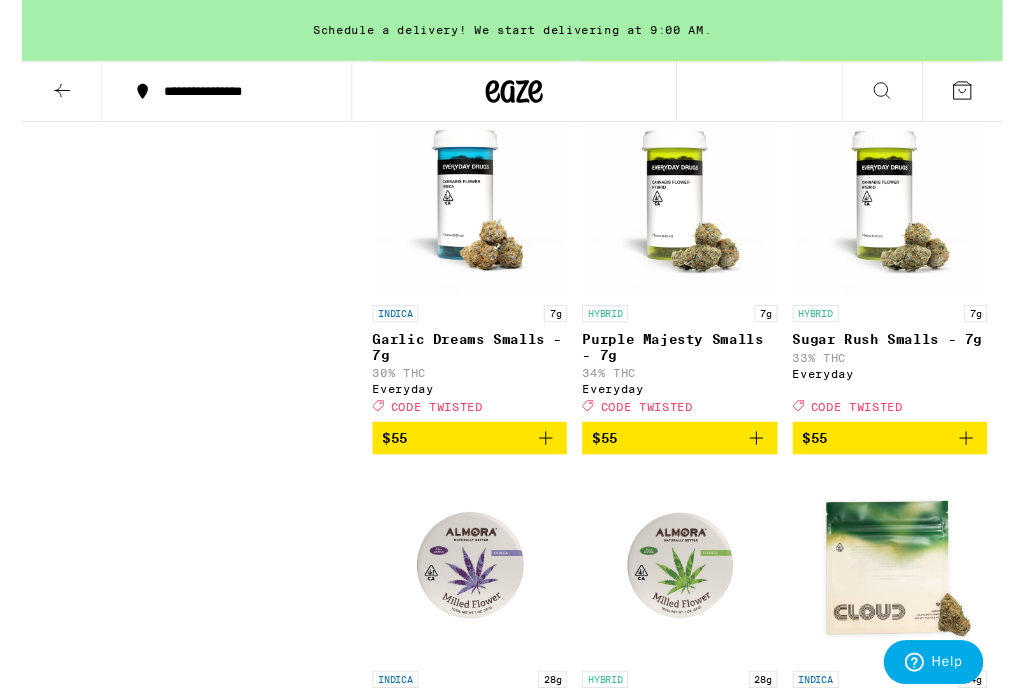 scroll, scrollTop: 6124, scrollLeft: 0, axis: vertical 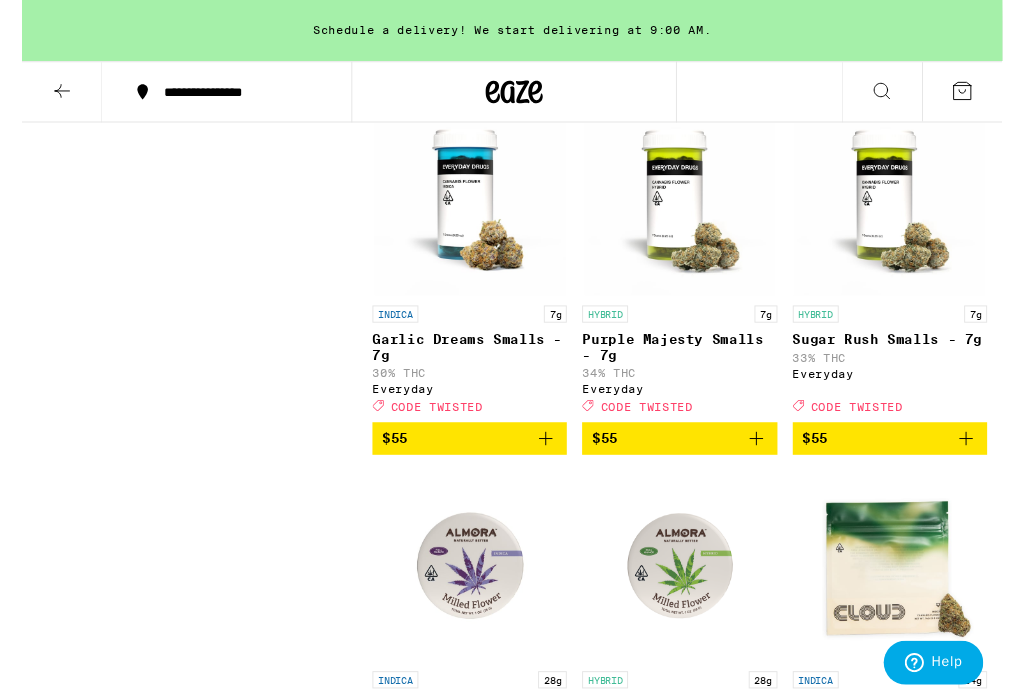 click on "Purple Majesty Smalls - 7g" at bounding box center [686, 363] 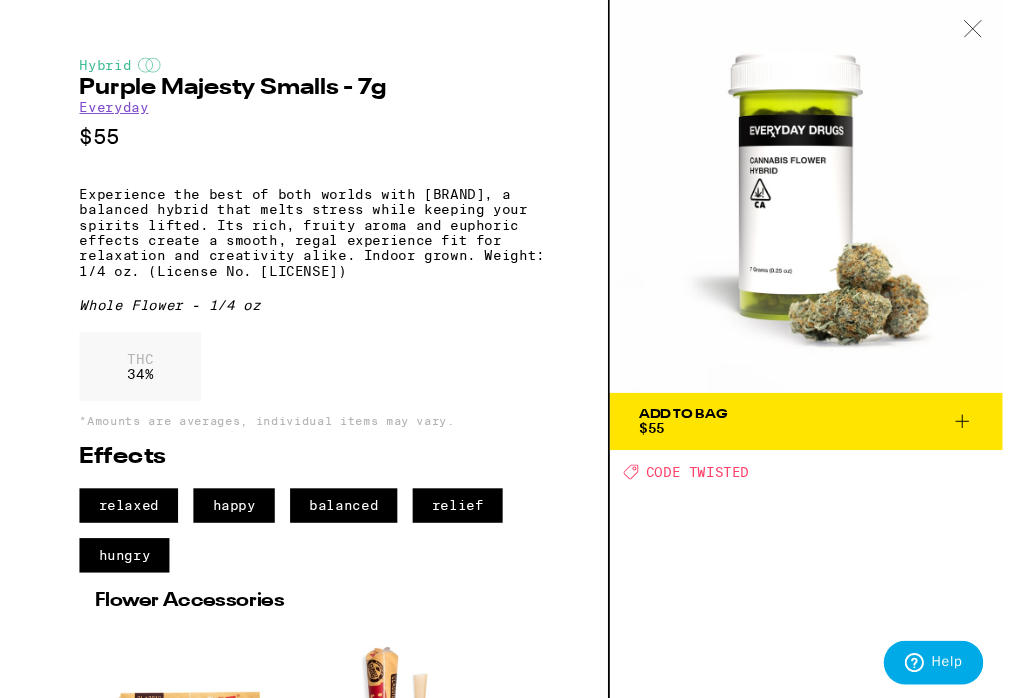 scroll, scrollTop: 0, scrollLeft: 0, axis: both 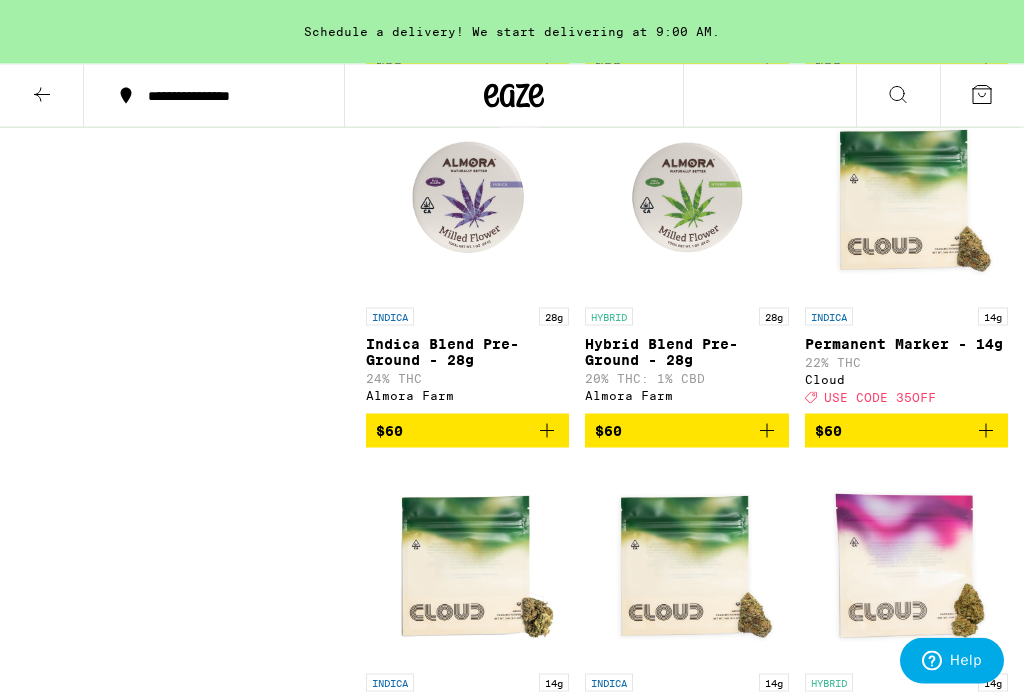 click 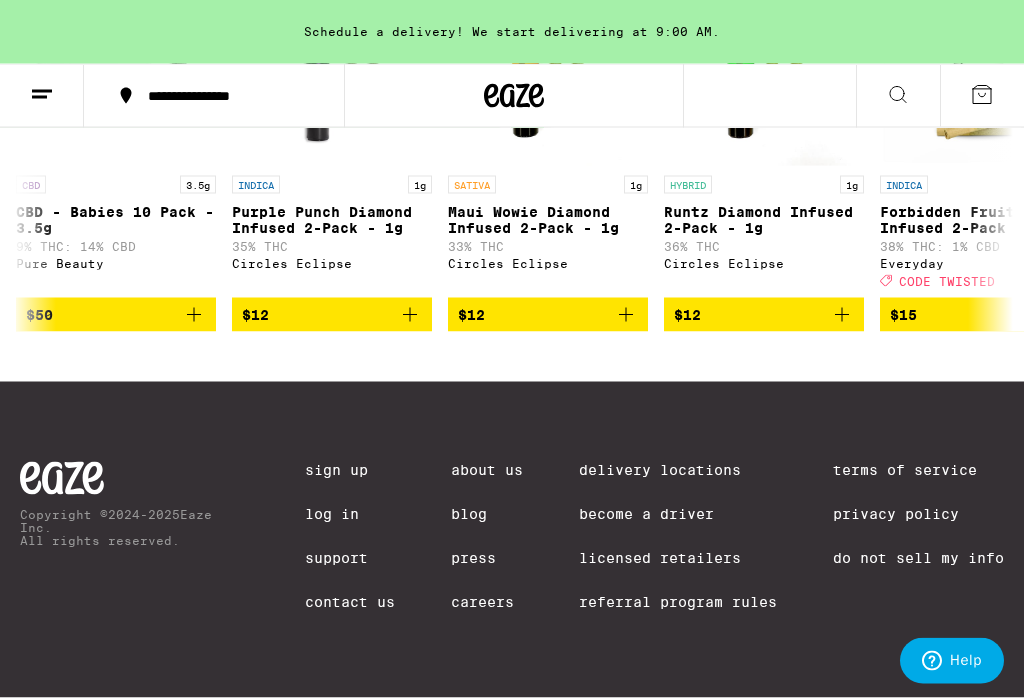 scroll, scrollTop: 0, scrollLeft: 0, axis: both 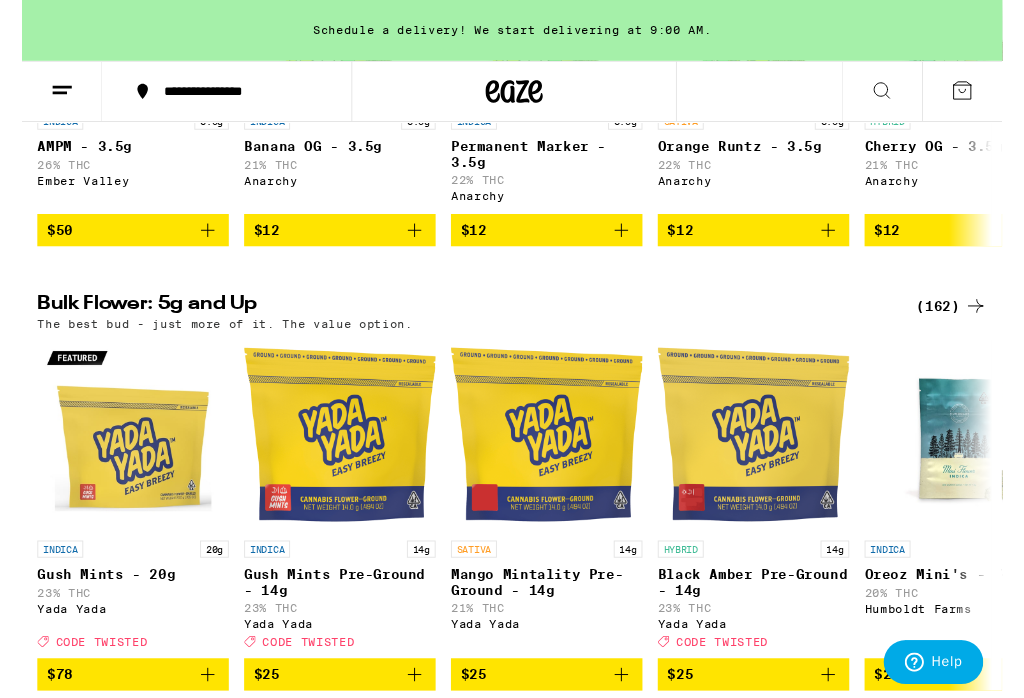 click on "(162)" at bounding box center (971, 320) 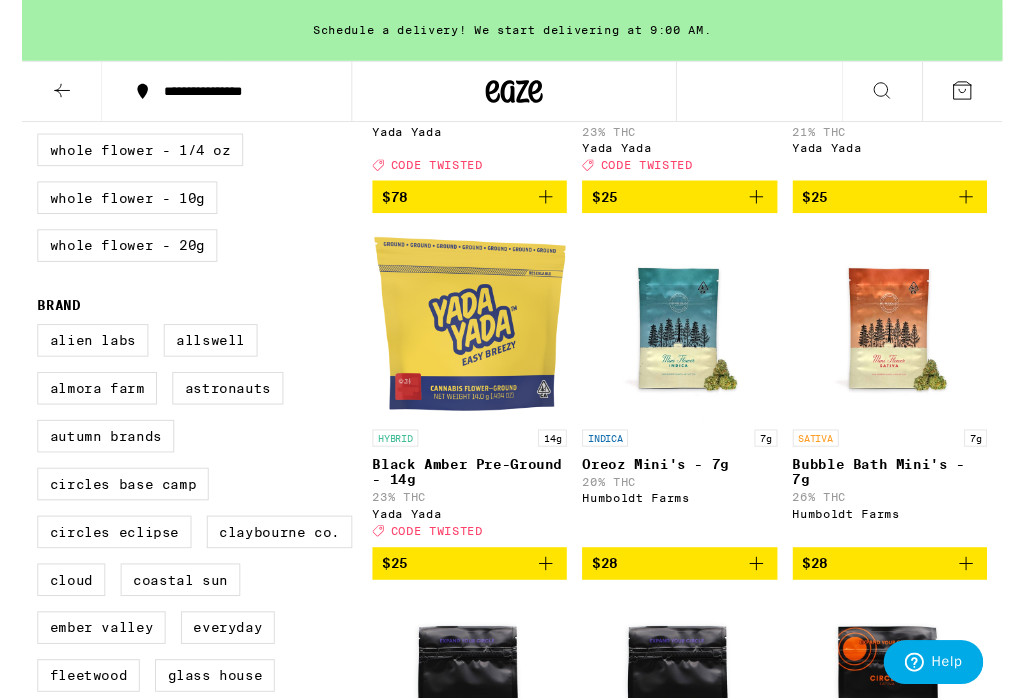 scroll, scrollTop: 0, scrollLeft: 0, axis: both 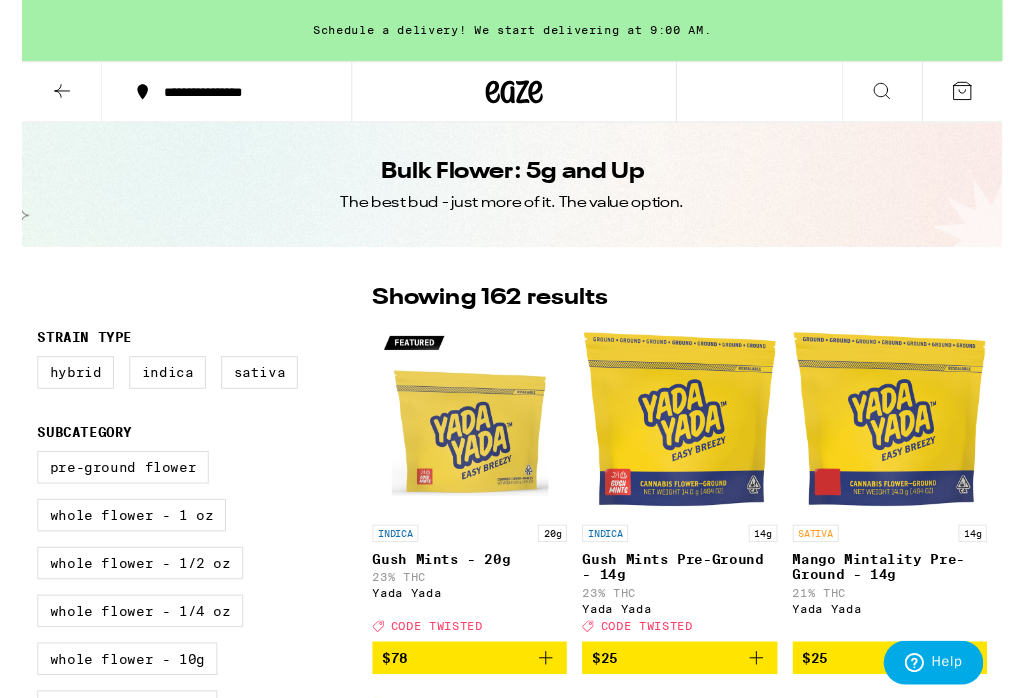 click on "Indica" at bounding box center (152, 389) 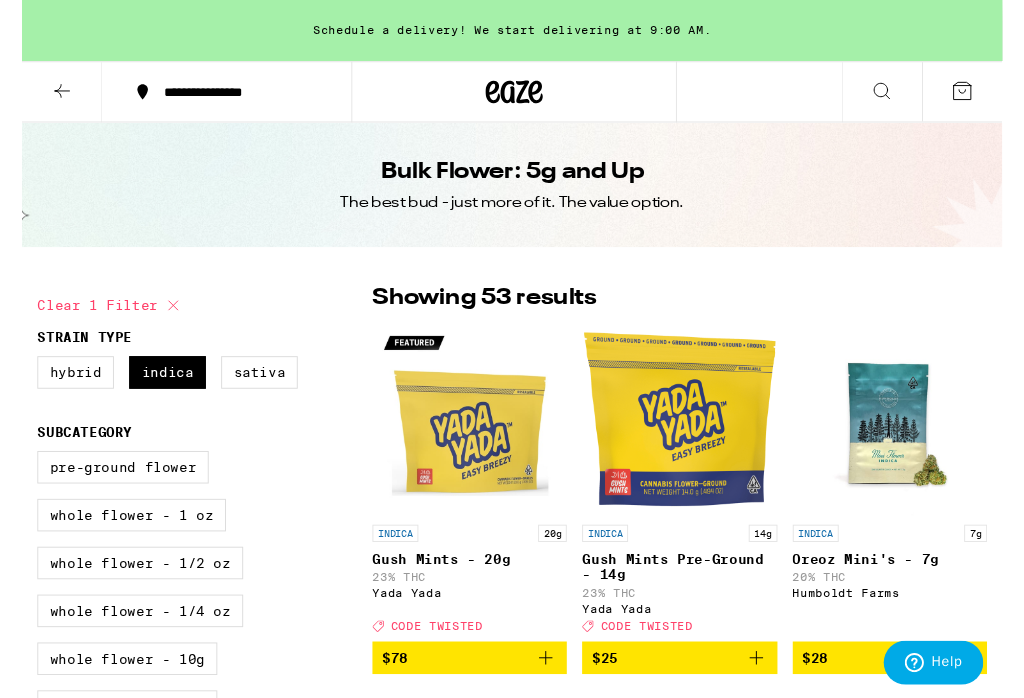click on "Hybrid" at bounding box center [56, 389] 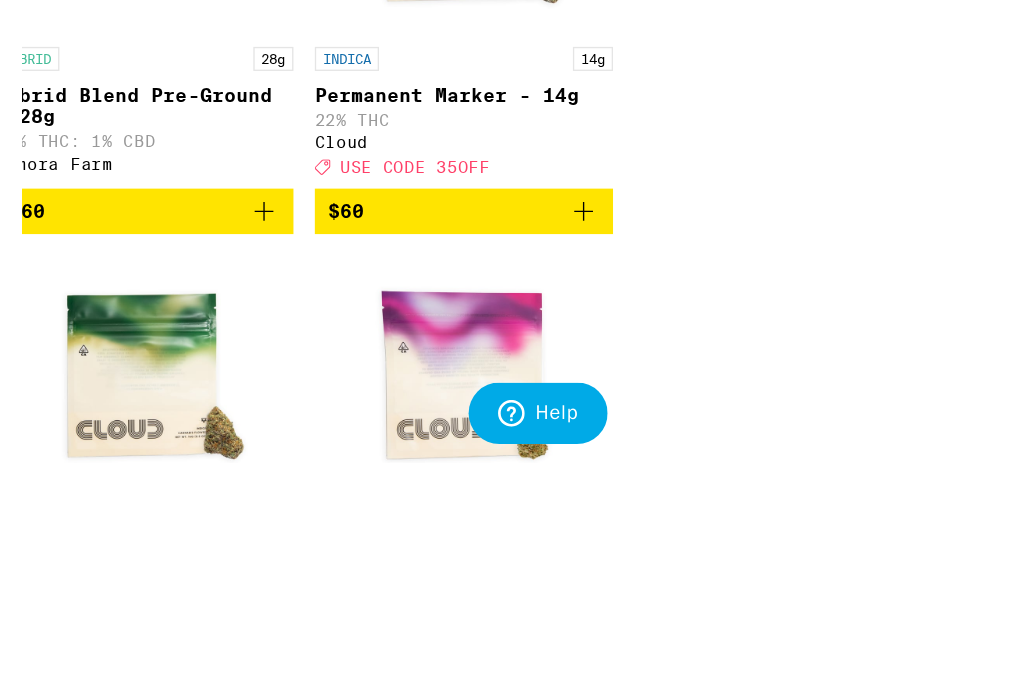 scroll, scrollTop: 6187, scrollLeft: 0, axis: vertical 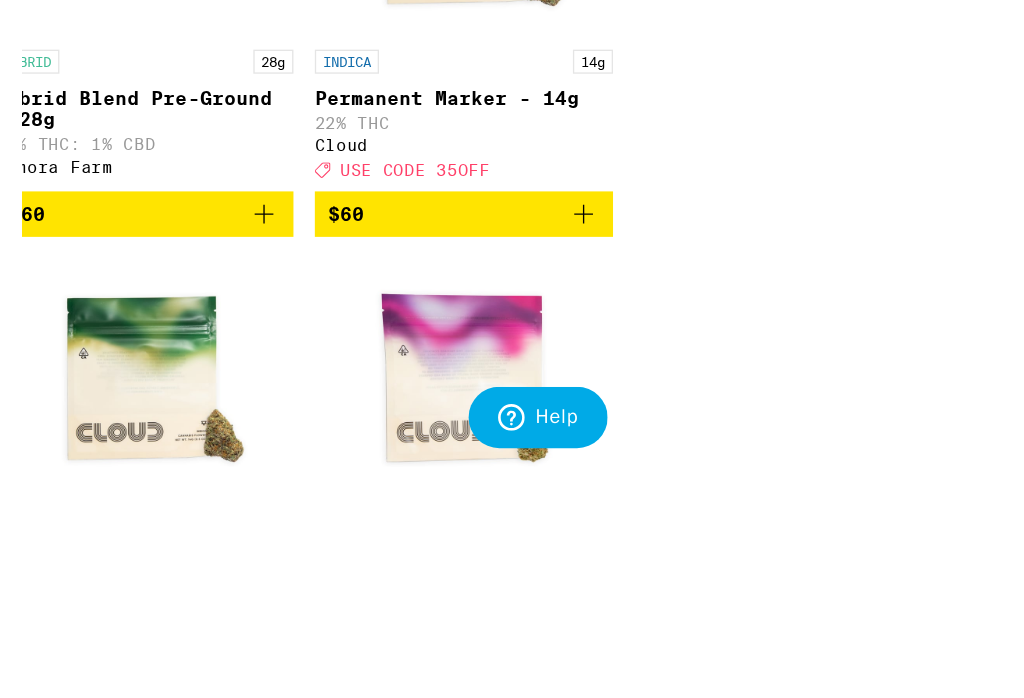 click on "Sugar Rush Smalls - 7g" at bounding box center (605, -111) 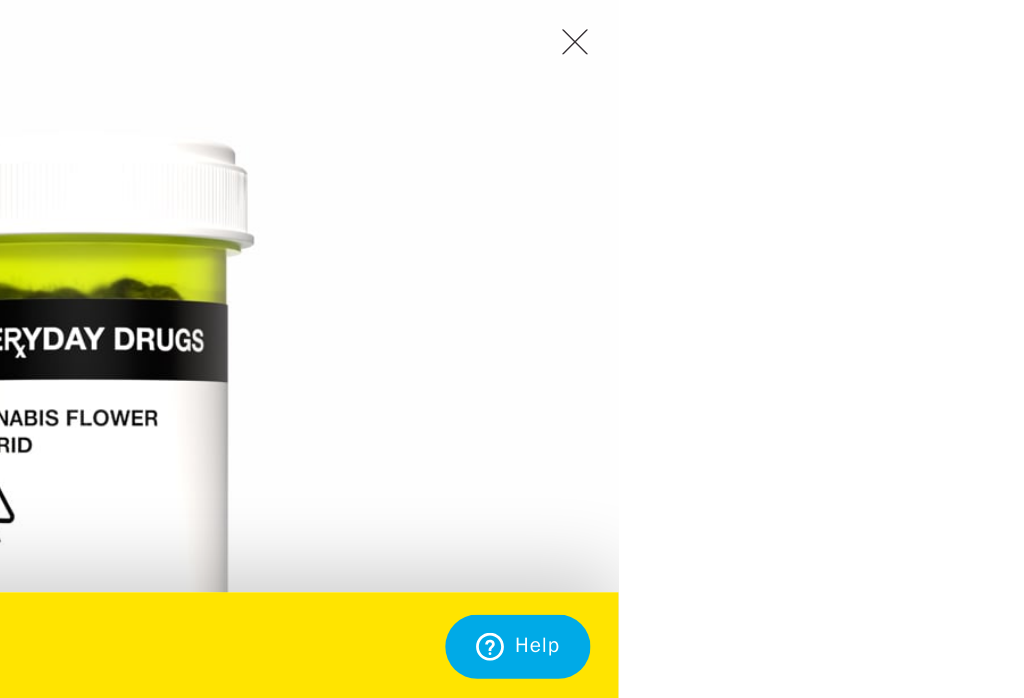 scroll, scrollTop: 6052, scrollLeft: 0, axis: vertical 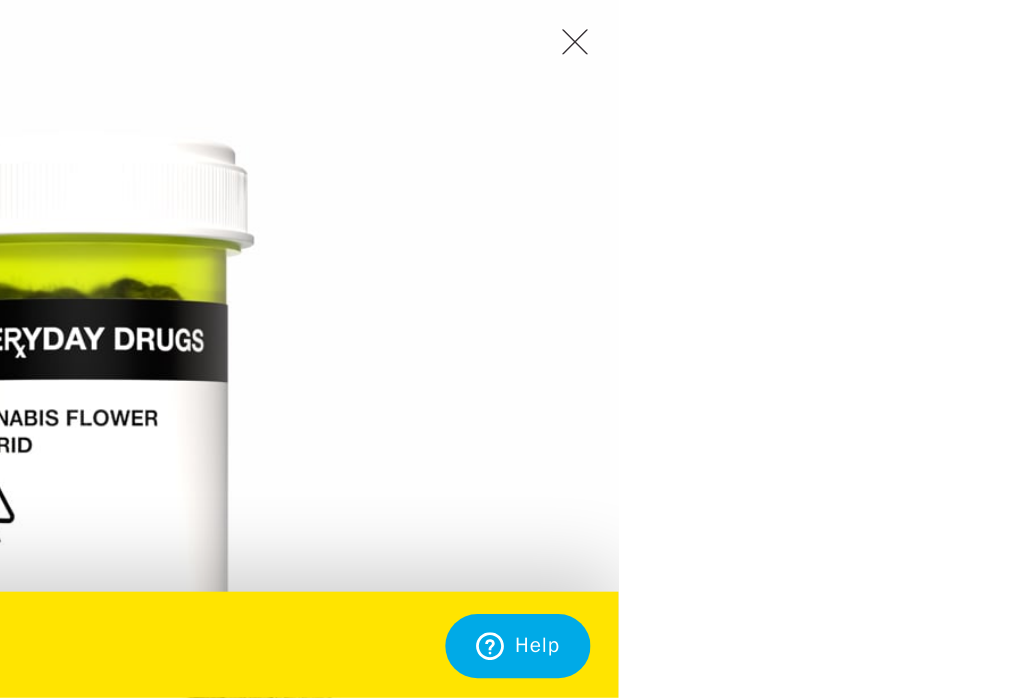 click 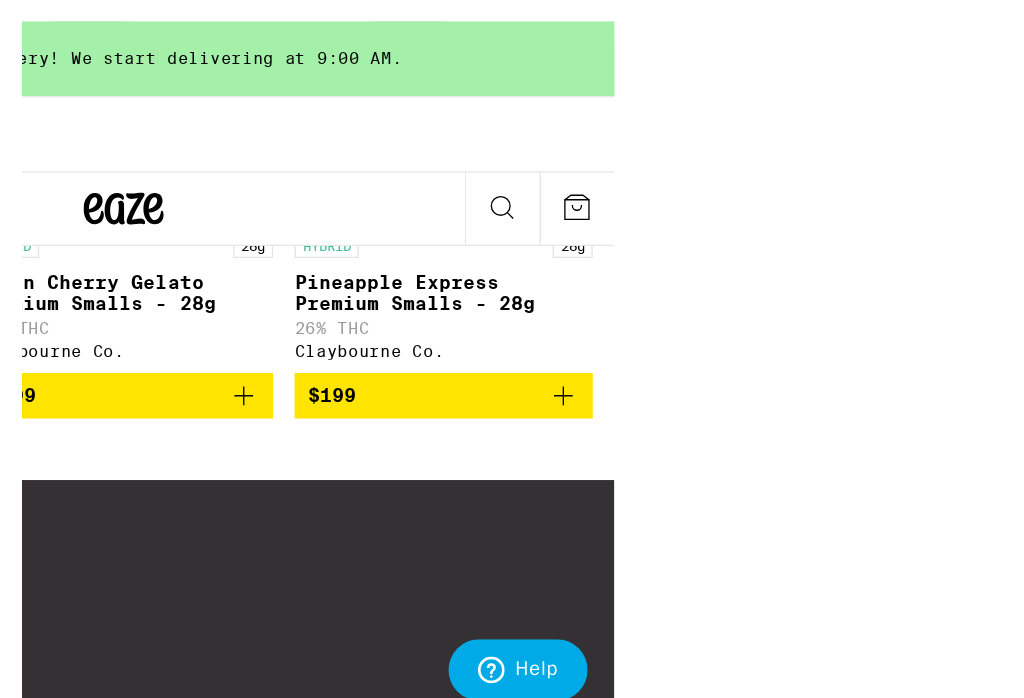 scroll, scrollTop: 12257, scrollLeft: 0, axis: vertical 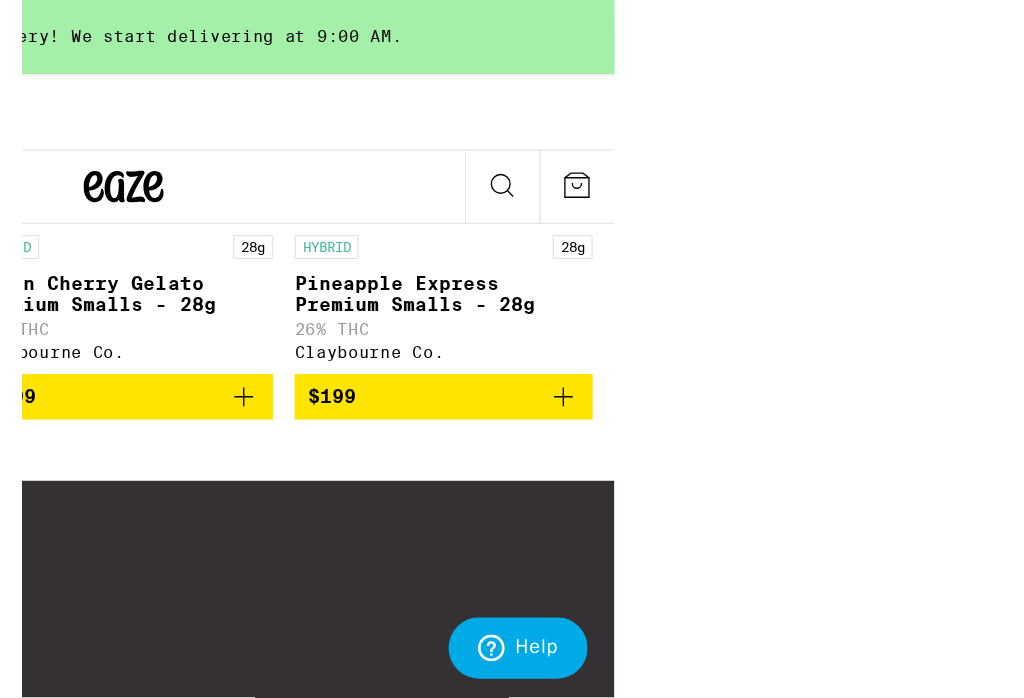 click on "Bermuda Triangle Smalls - 14.17g" at bounding box center [605, -800] 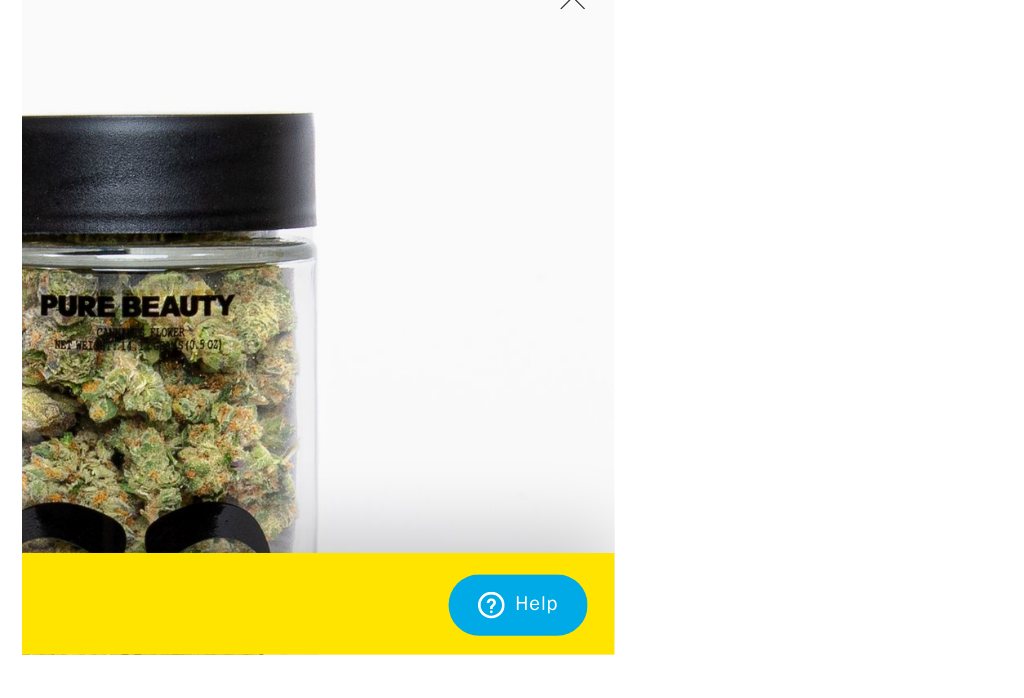 scroll, scrollTop: 0, scrollLeft: 0, axis: both 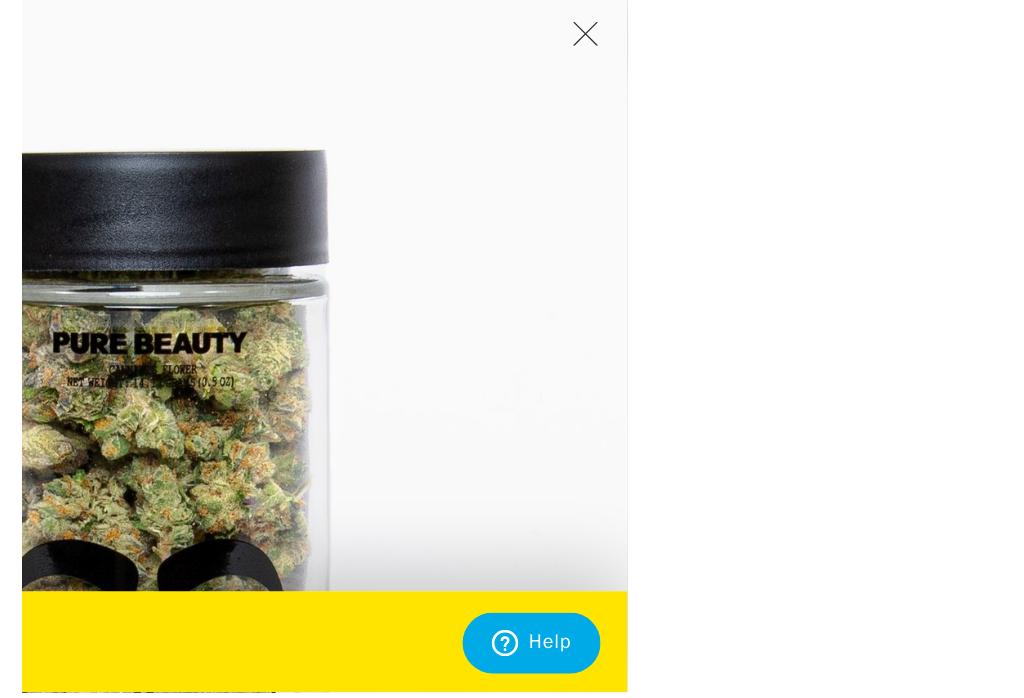 click 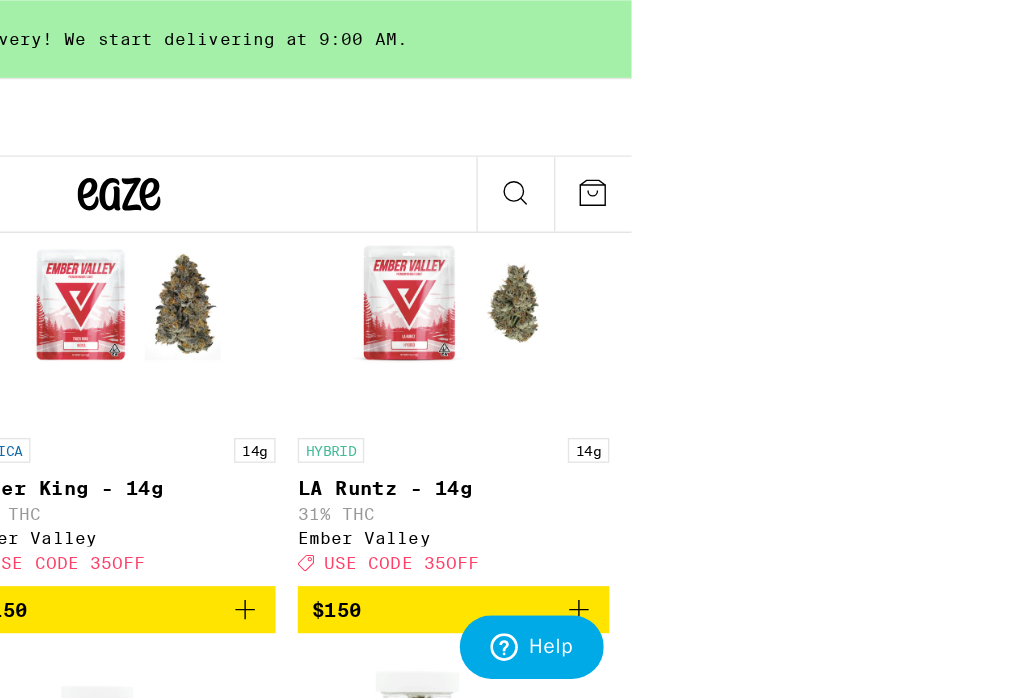 scroll, scrollTop: 11405, scrollLeft: 0, axis: vertical 